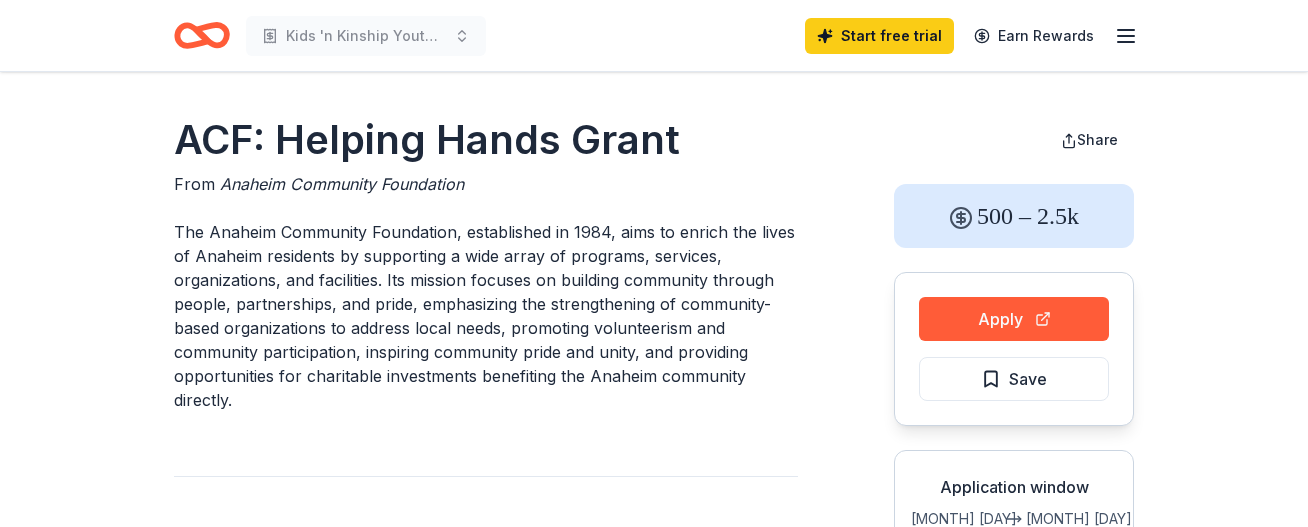 scroll, scrollTop: 0, scrollLeft: 0, axis: both 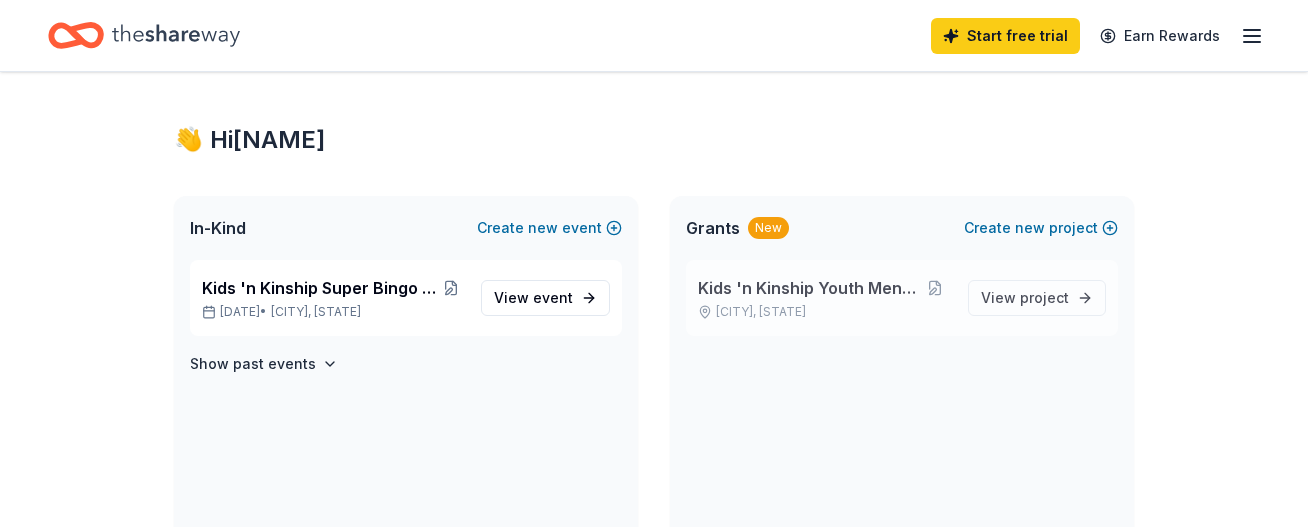 click on "Kids 'n Kinship Youth Mentoring" at bounding box center [807, 288] 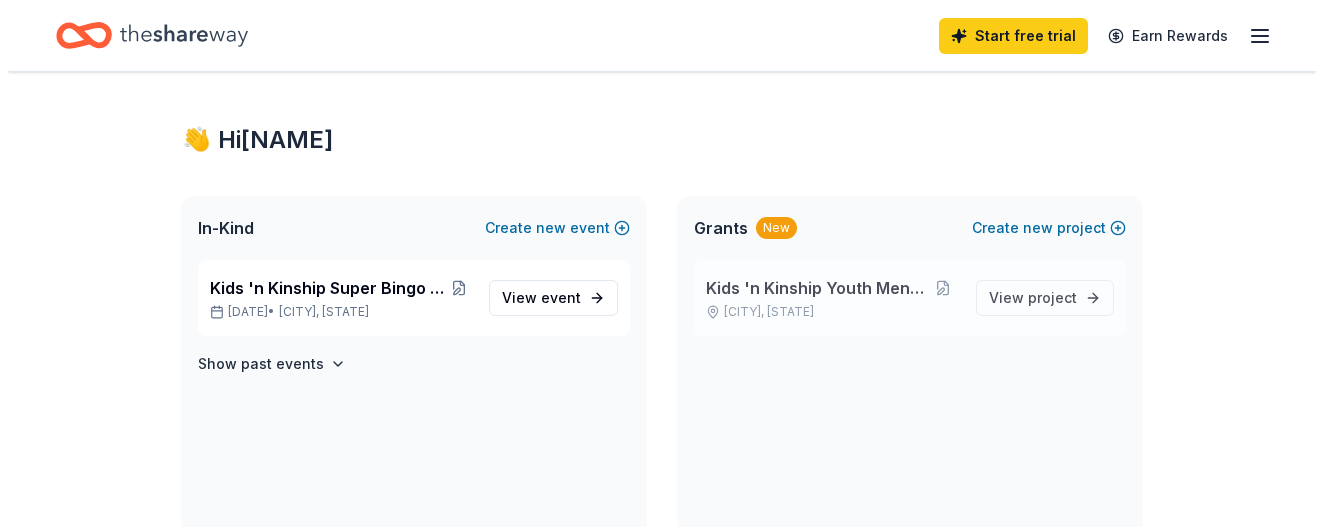 scroll, scrollTop: 0, scrollLeft: 0, axis: both 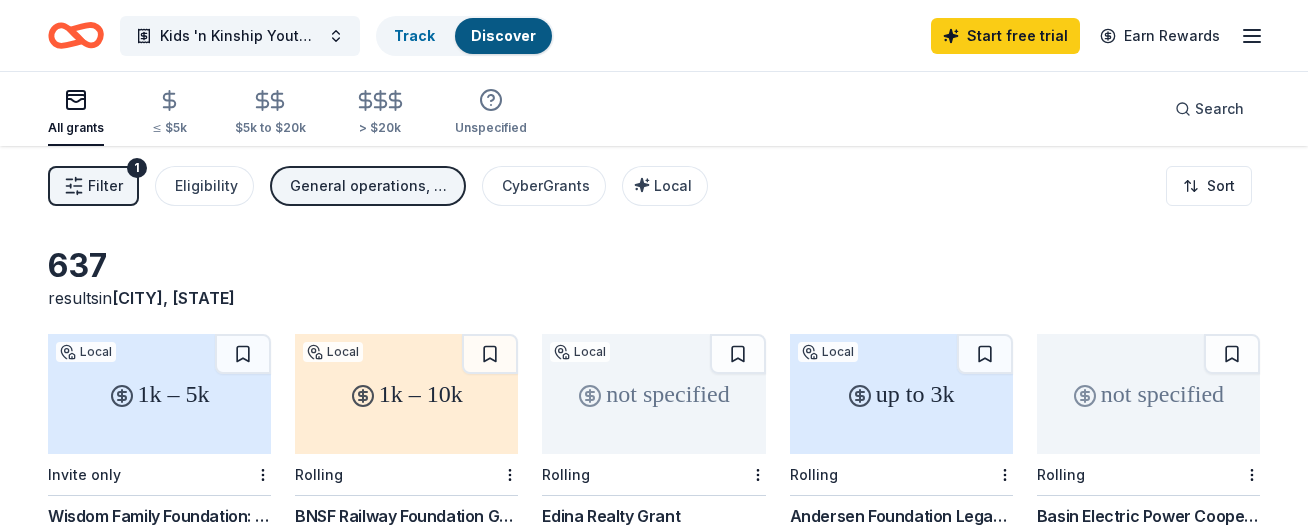 click on "Filter" at bounding box center [105, 186] 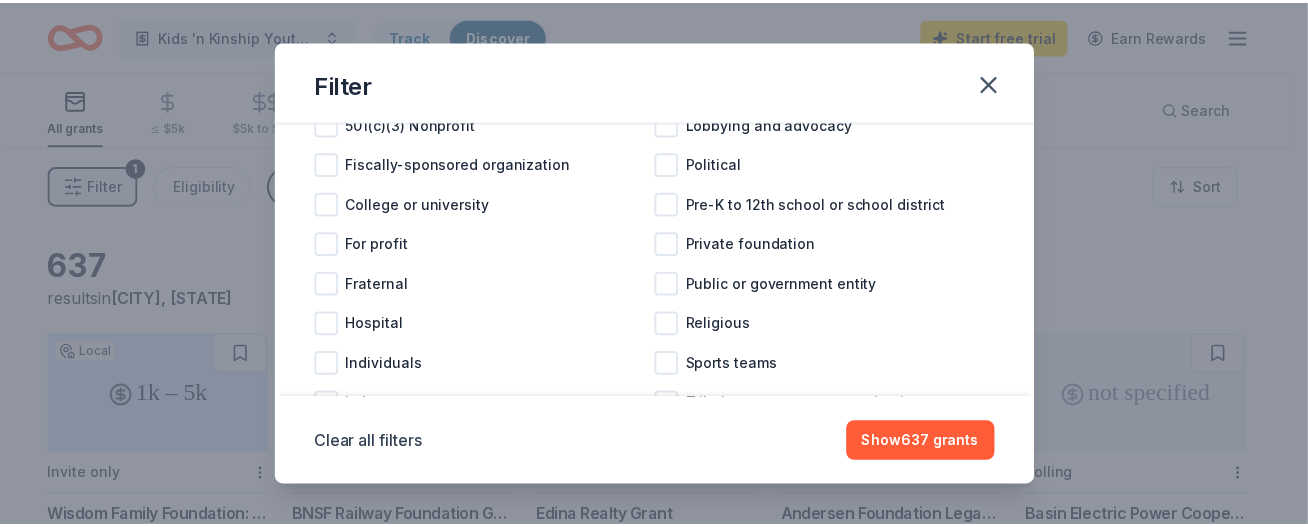 scroll, scrollTop: 0, scrollLeft: 0, axis: both 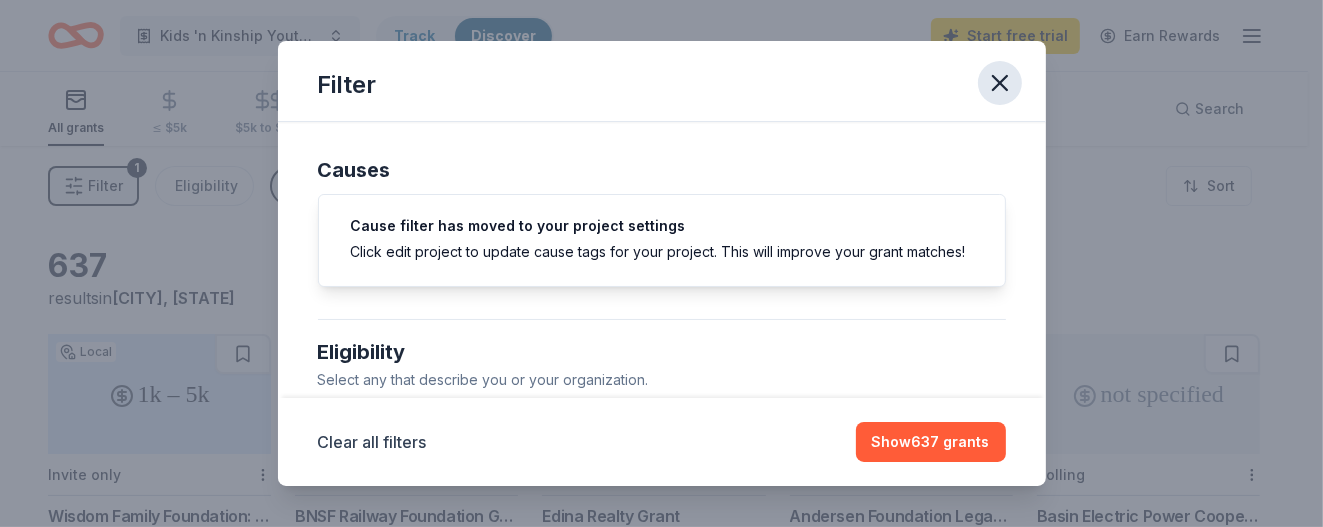 click 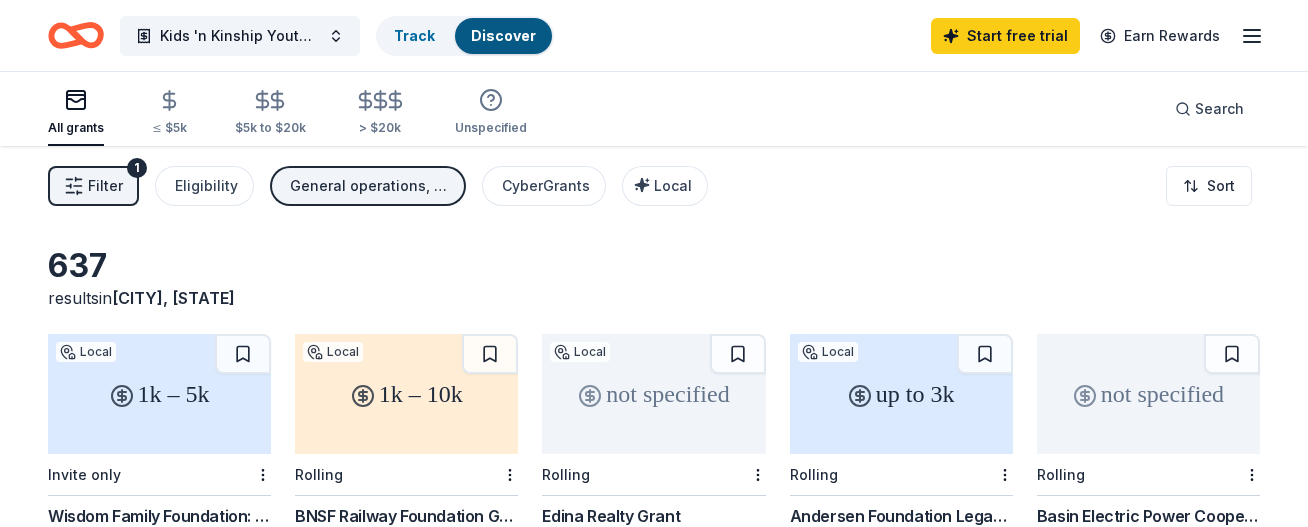 click on "Filter" at bounding box center (105, 186) 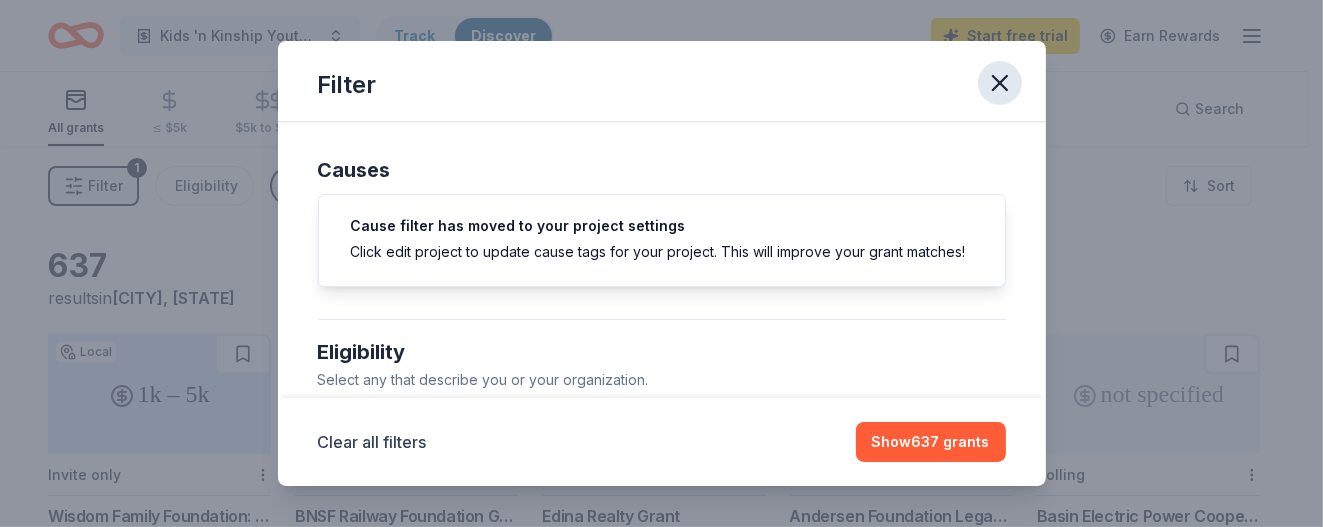 click 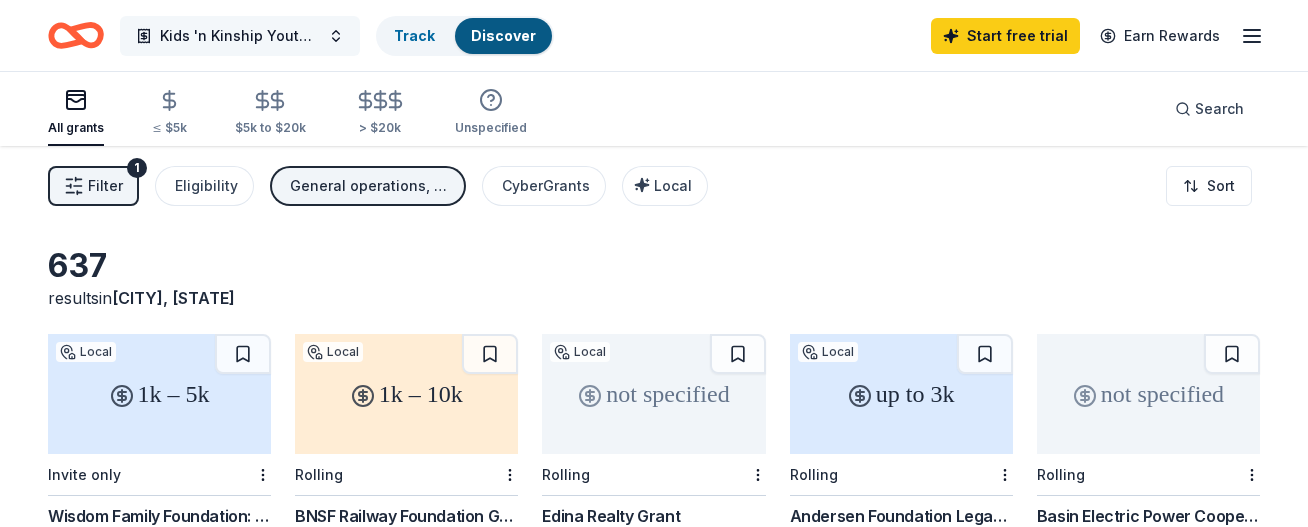 click on "Kids 'n Kinship Youth Mentoring" at bounding box center (240, 36) 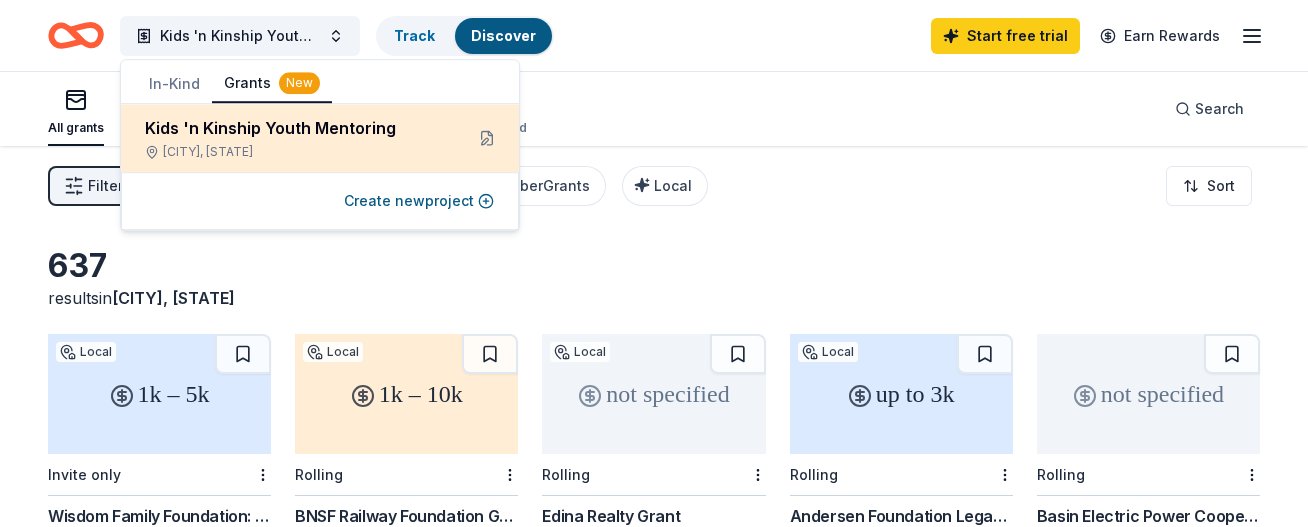 click on "Apple Valley, MN" at bounding box center (296, 152) 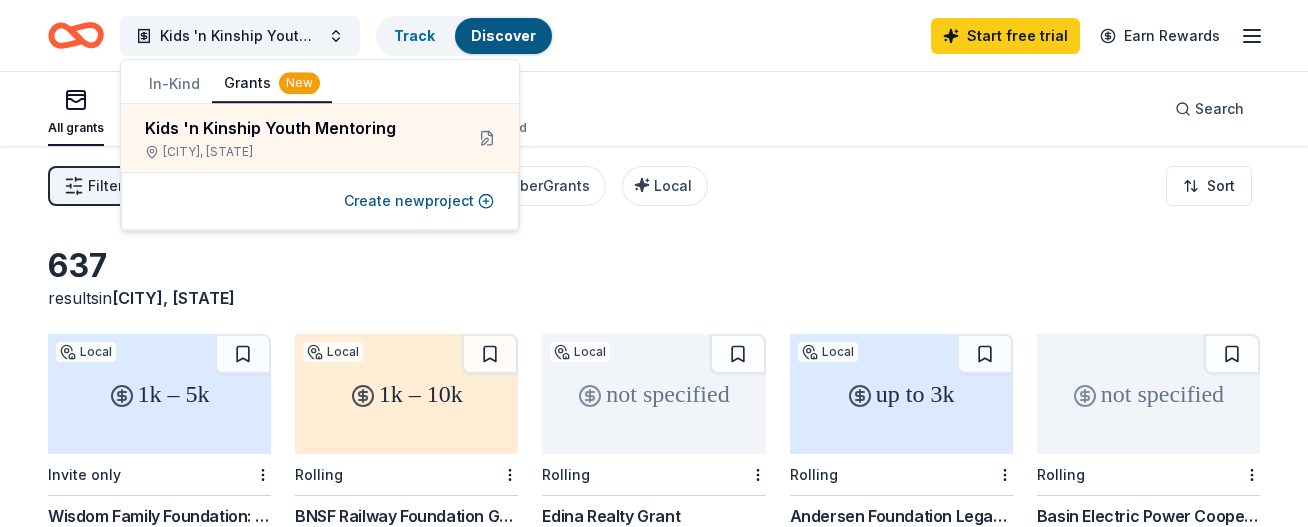 click 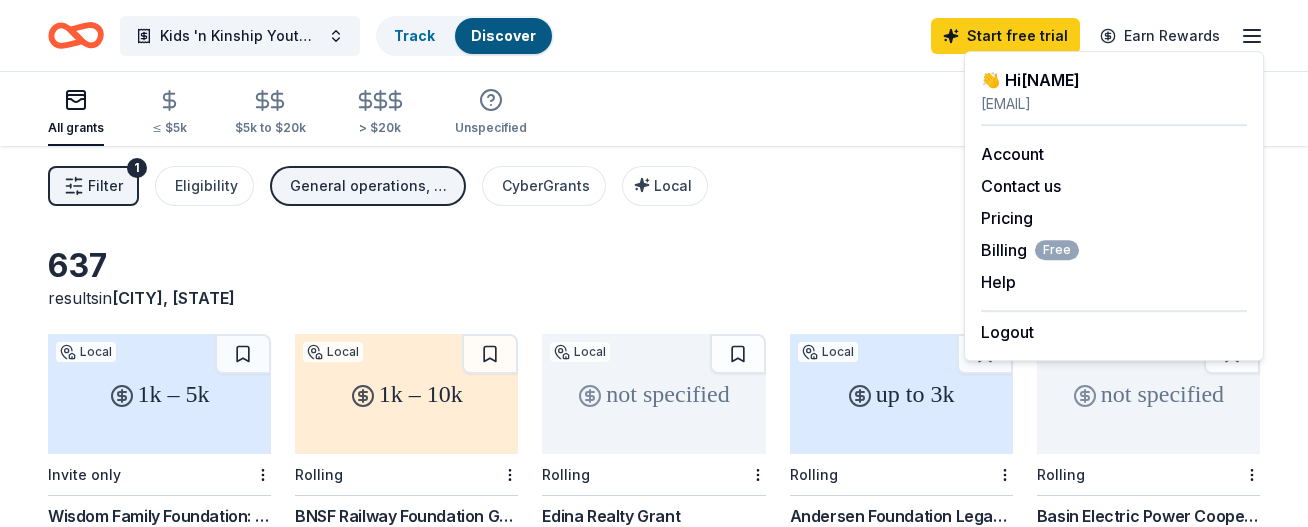 click on "All grants ≤ $5k $5k to $20k > $20k Unspecified Search" at bounding box center (654, 109) 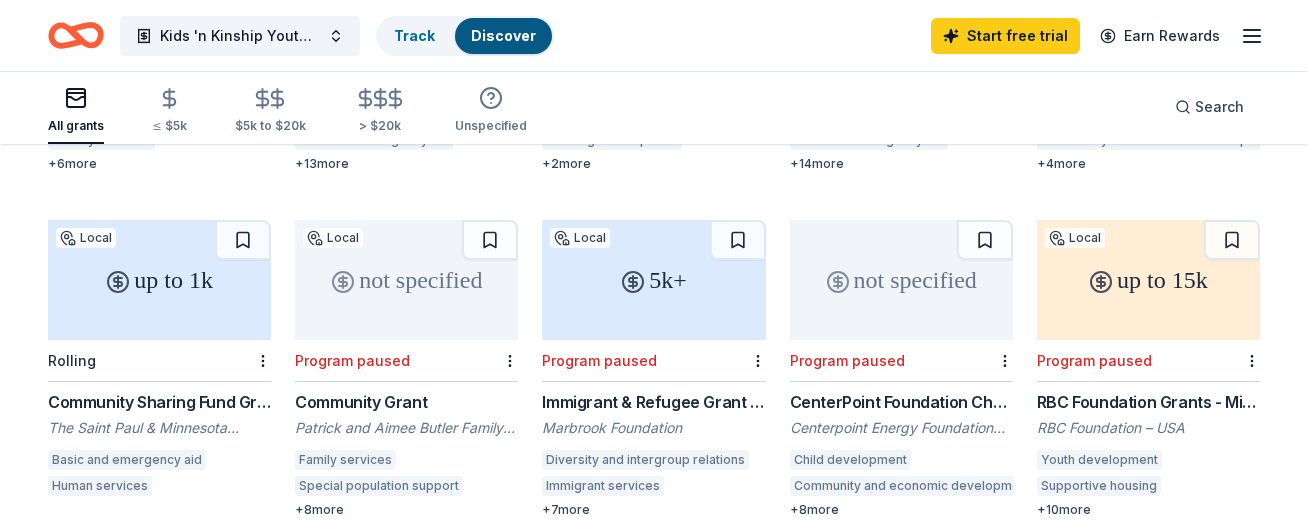 scroll, scrollTop: 826, scrollLeft: 0, axis: vertical 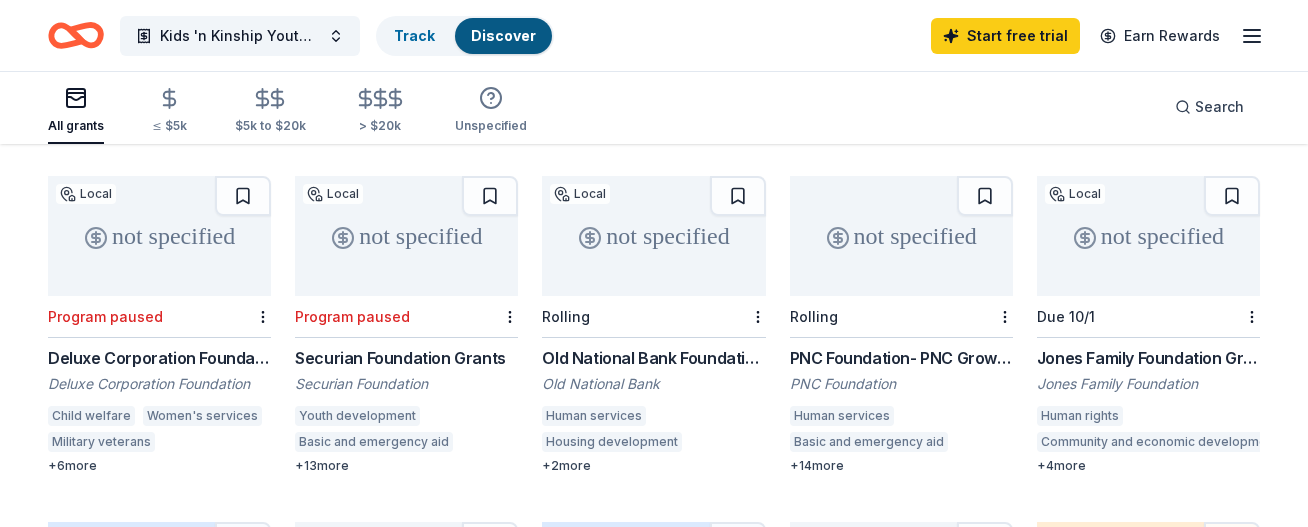 click on "Old National Bank Foundation Sponsorships" at bounding box center [653, 358] 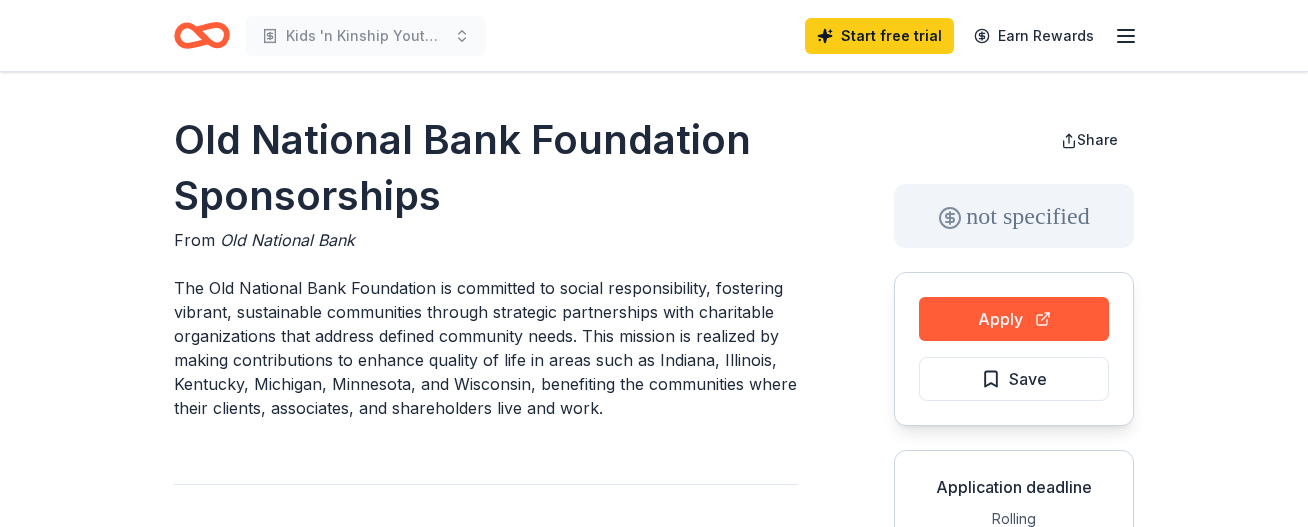 scroll, scrollTop: 0, scrollLeft: 0, axis: both 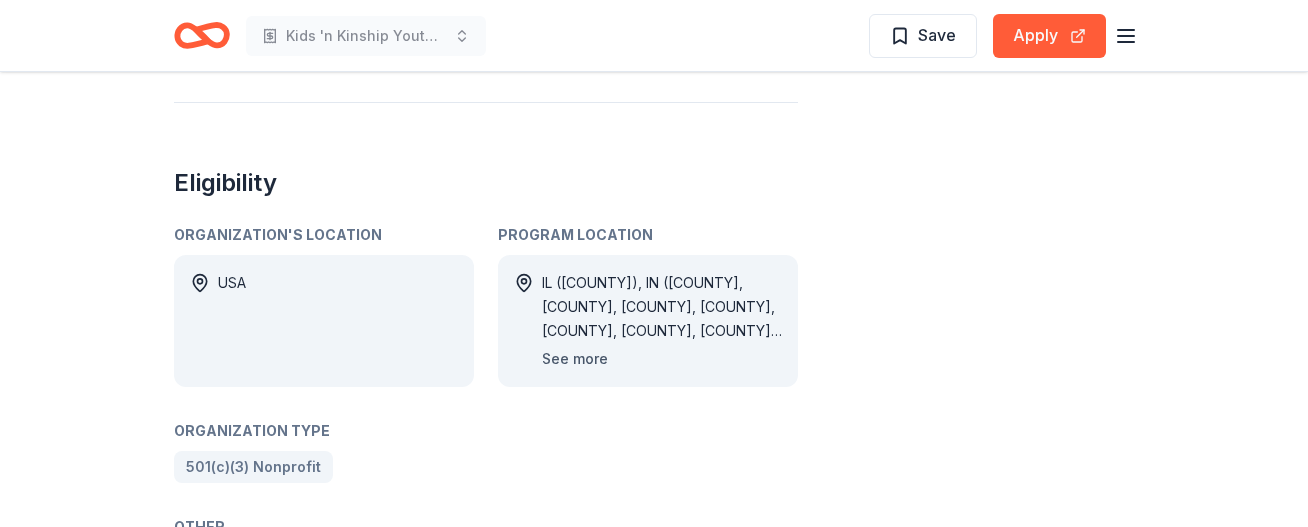 click on "See more" at bounding box center [575, 359] 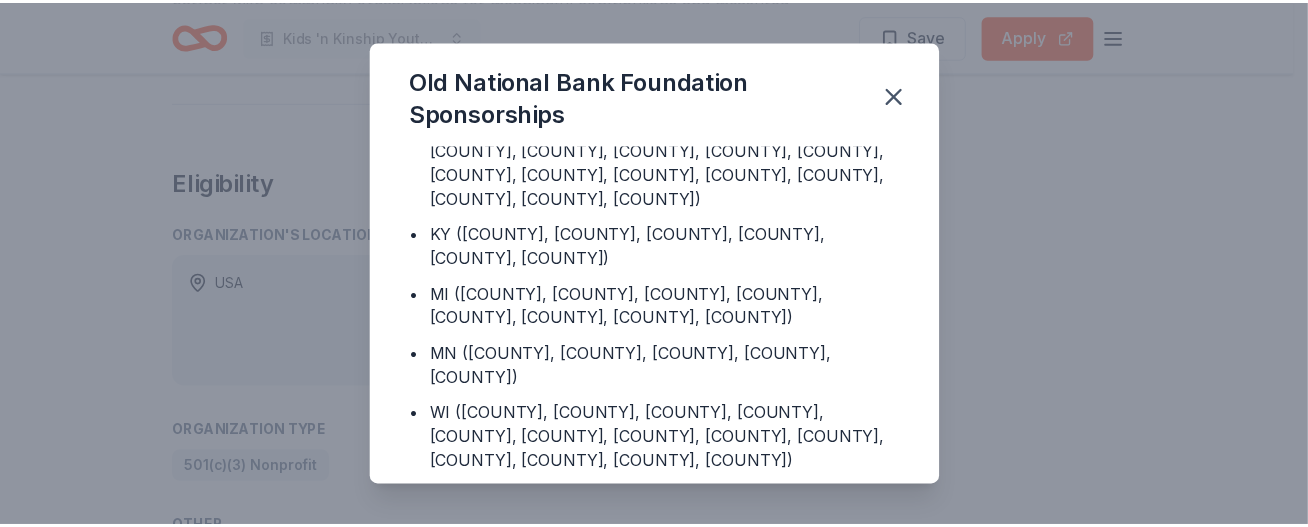 scroll, scrollTop: 291, scrollLeft: 0, axis: vertical 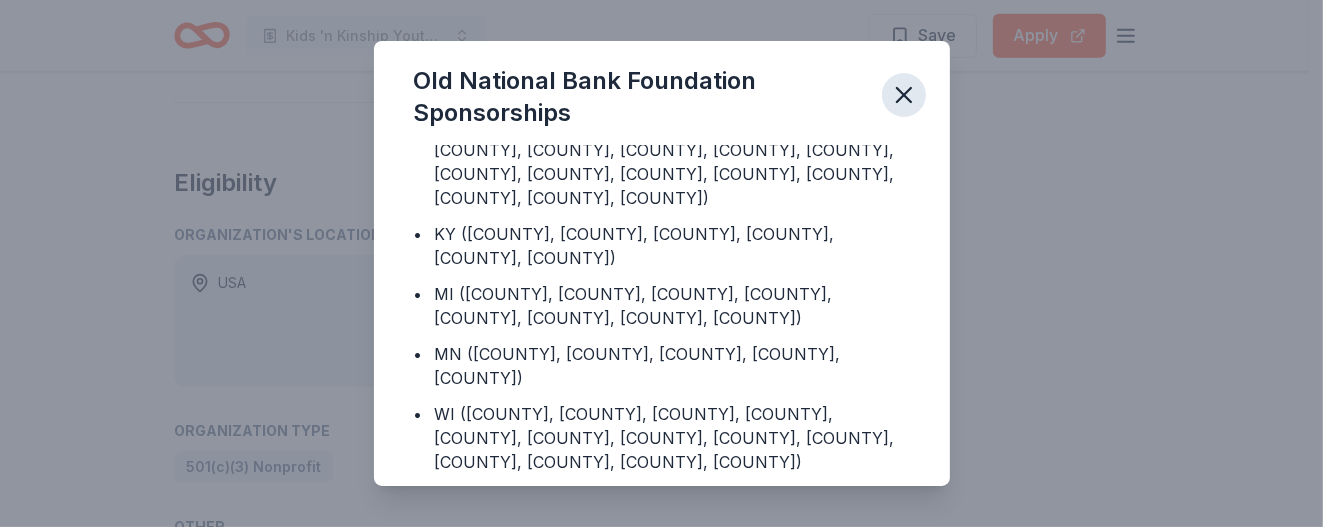 click 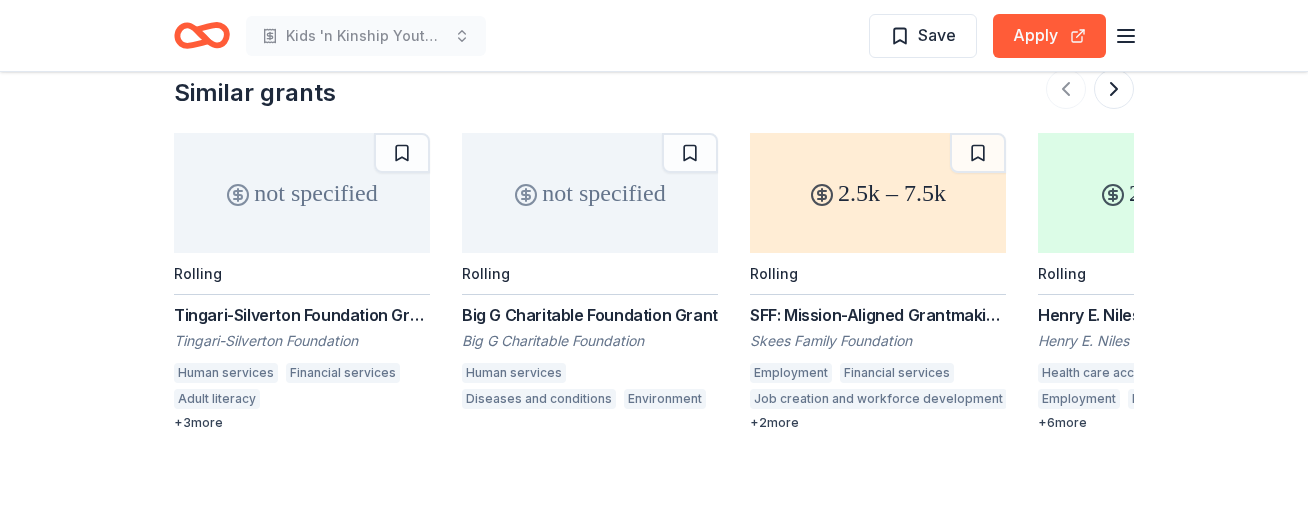scroll, scrollTop: 2580, scrollLeft: 0, axis: vertical 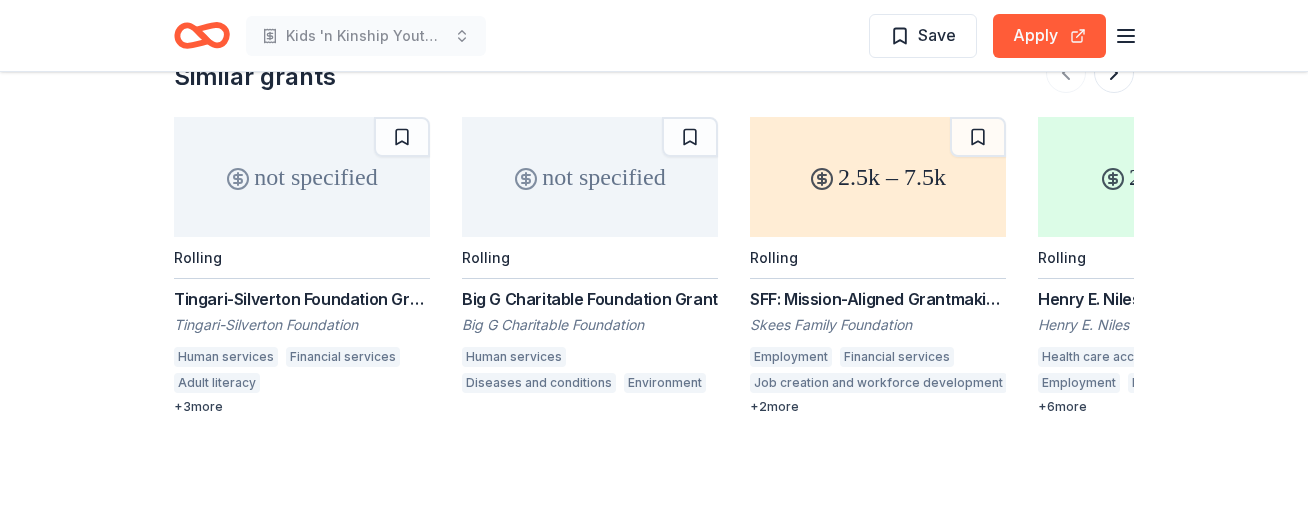 click on "not specified" at bounding box center [590, 177] 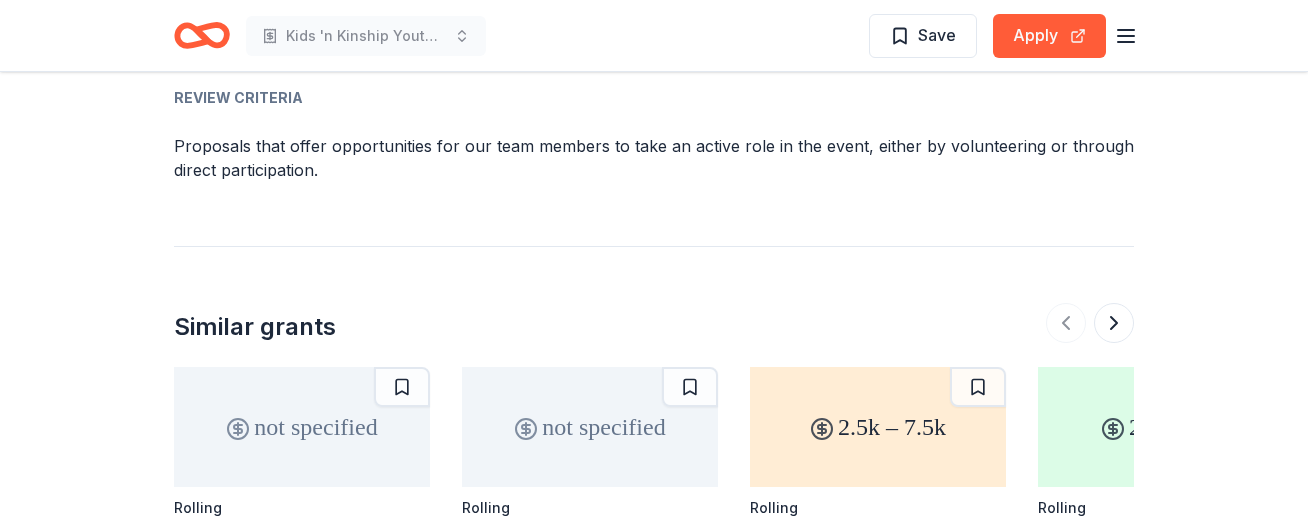 scroll, scrollTop: 2436, scrollLeft: 0, axis: vertical 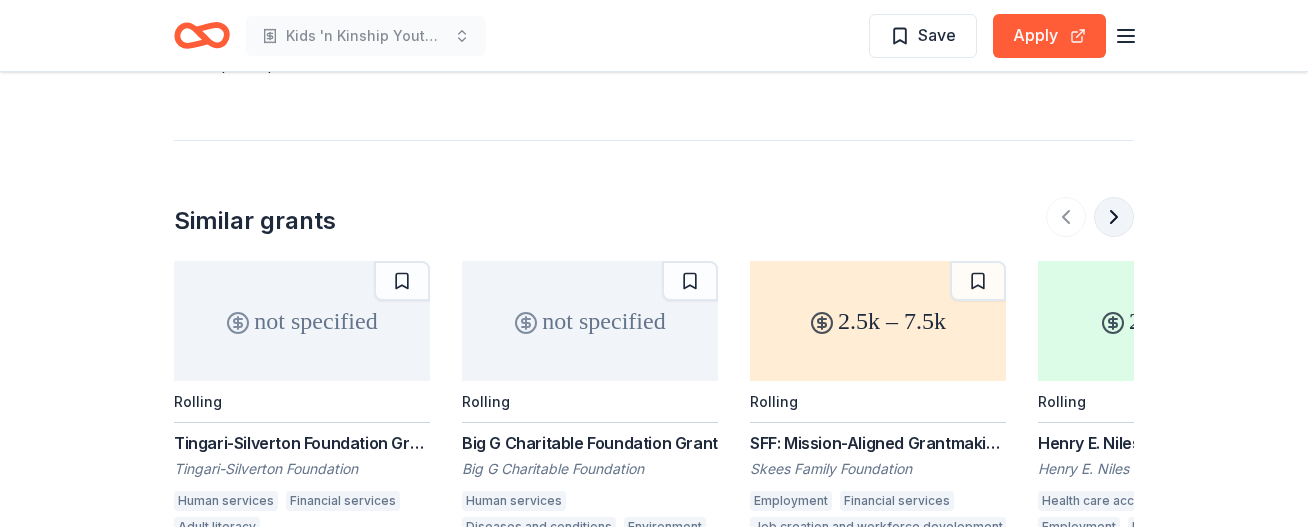 click at bounding box center (1114, 217) 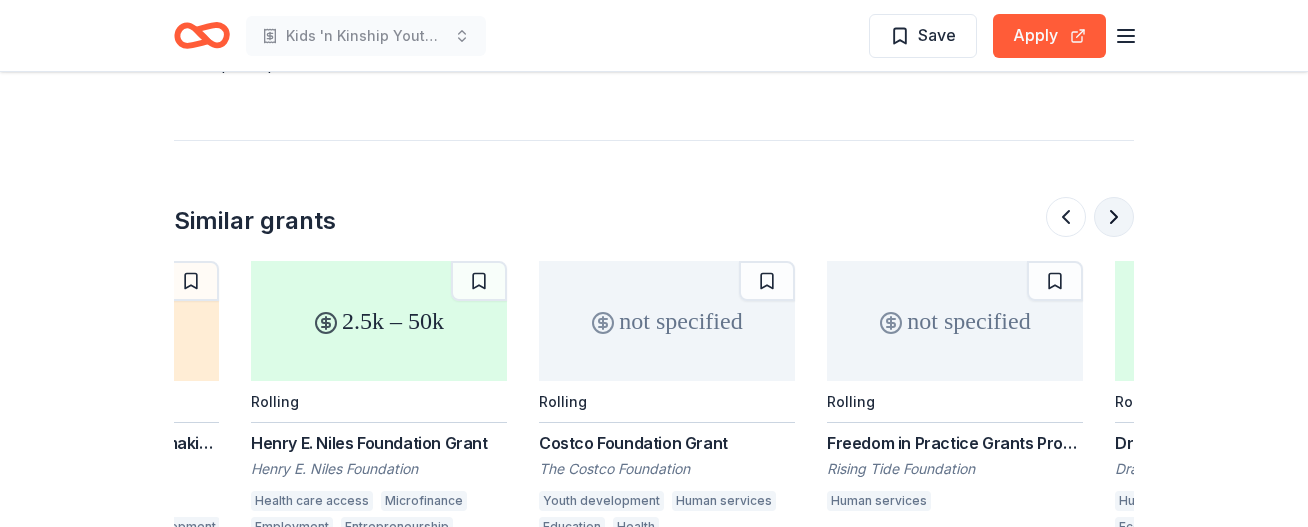 scroll, scrollTop: 0, scrollLeft: 864, axis: horizontal 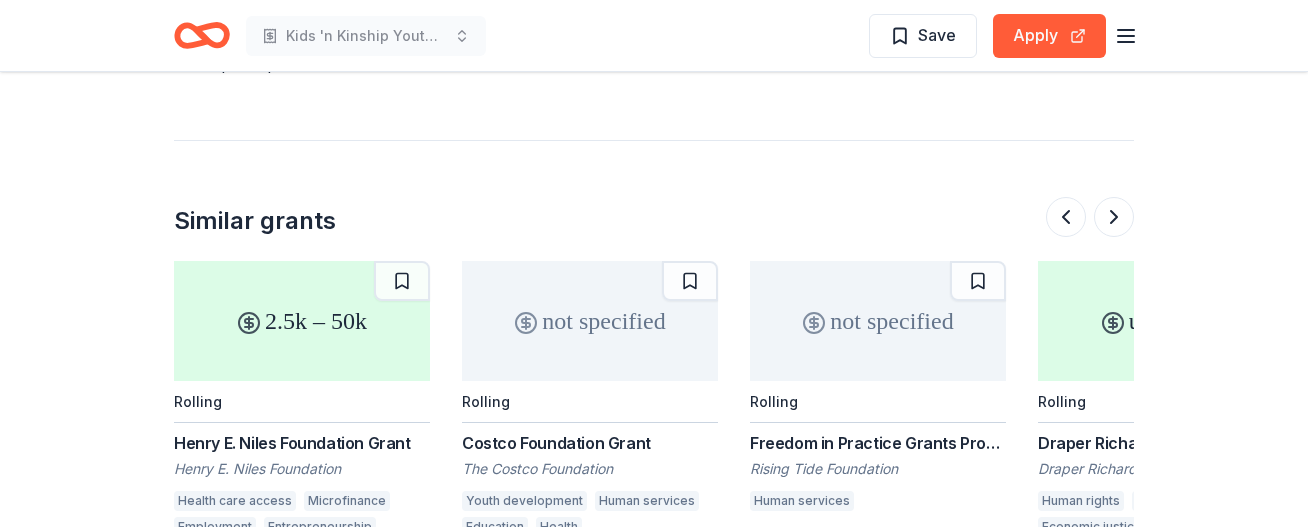 click on "not specified" at bounding box center (590, 321) 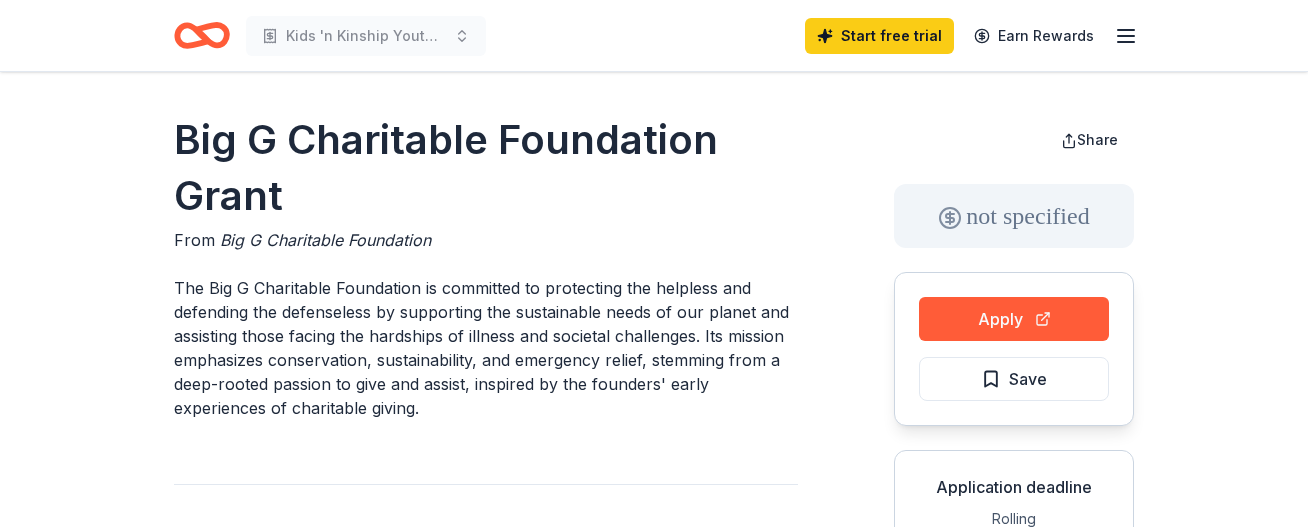 scroll, scrollTop: 0, scrollLeft: 0, axis: both 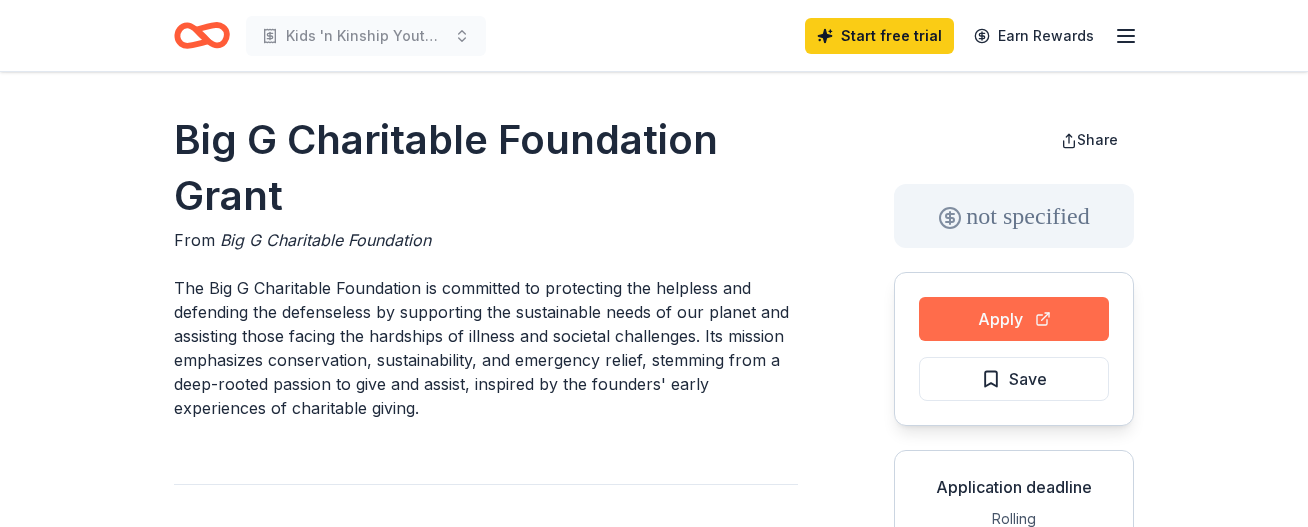 click on "Apply" at bounding box center [1014, 319] 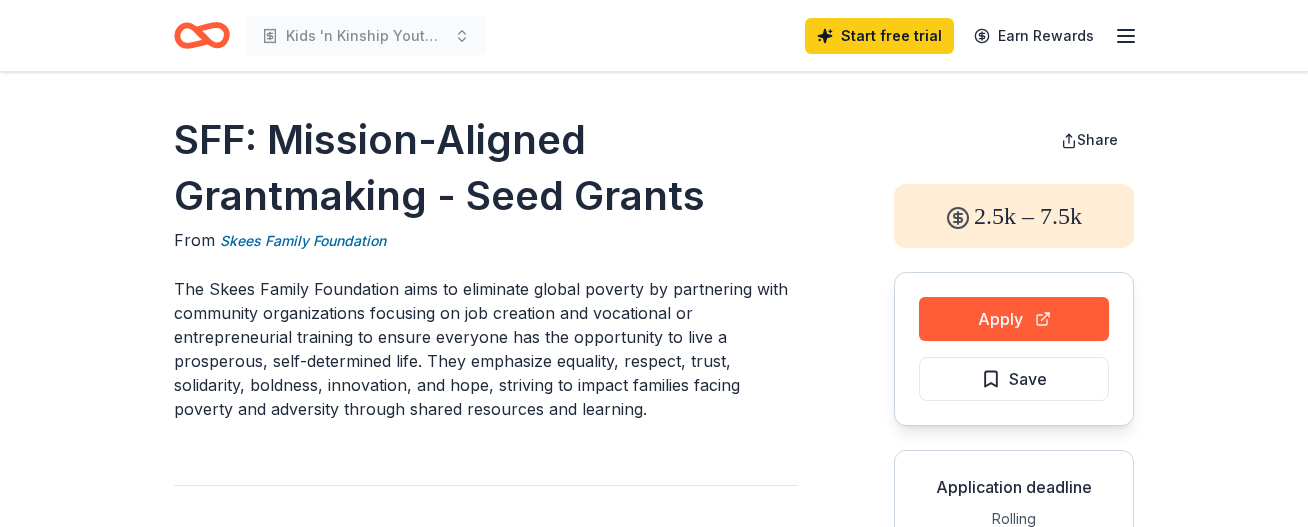 scroll, scrollTop: 0, scrollLeft: 0, axis: both 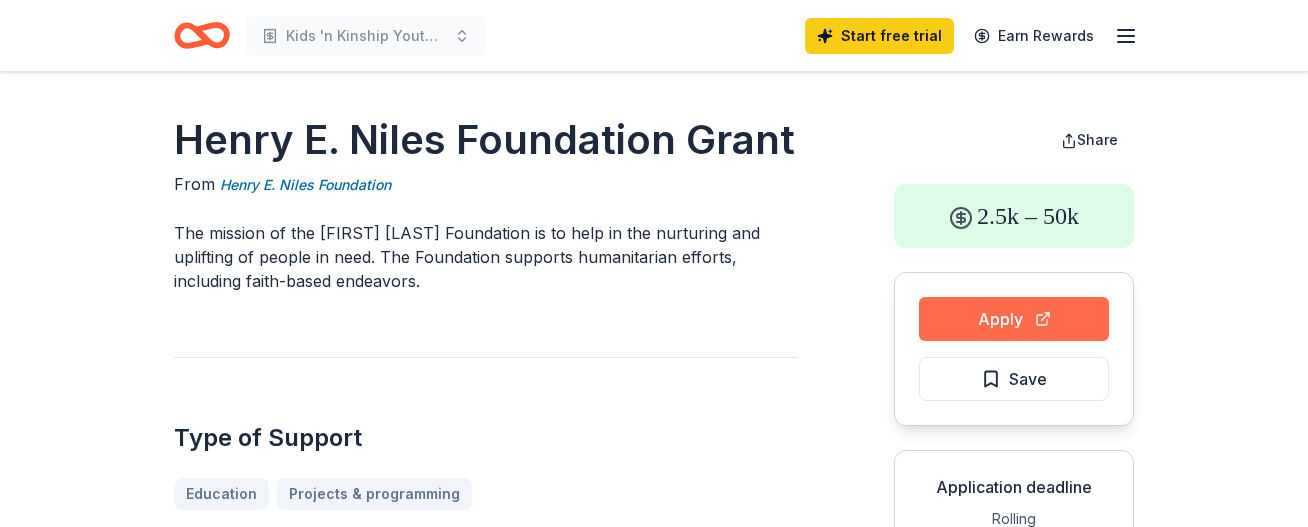 click on "Apply" at bounding box center [1014, 319] 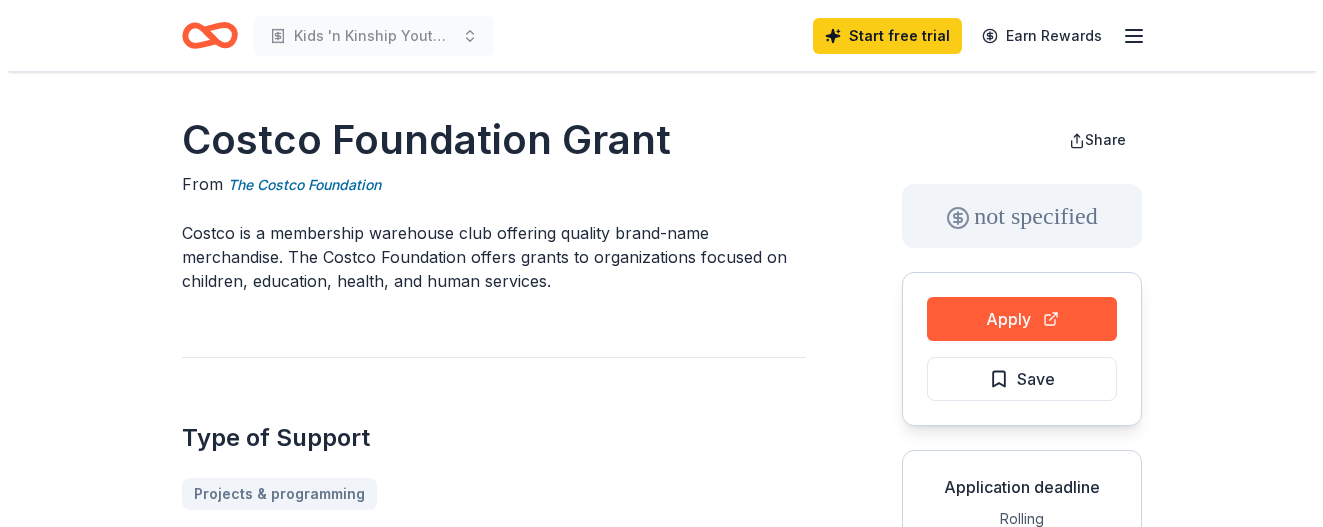 scroll, scrollTop: 0, scrollLeft: 0, axis: both 